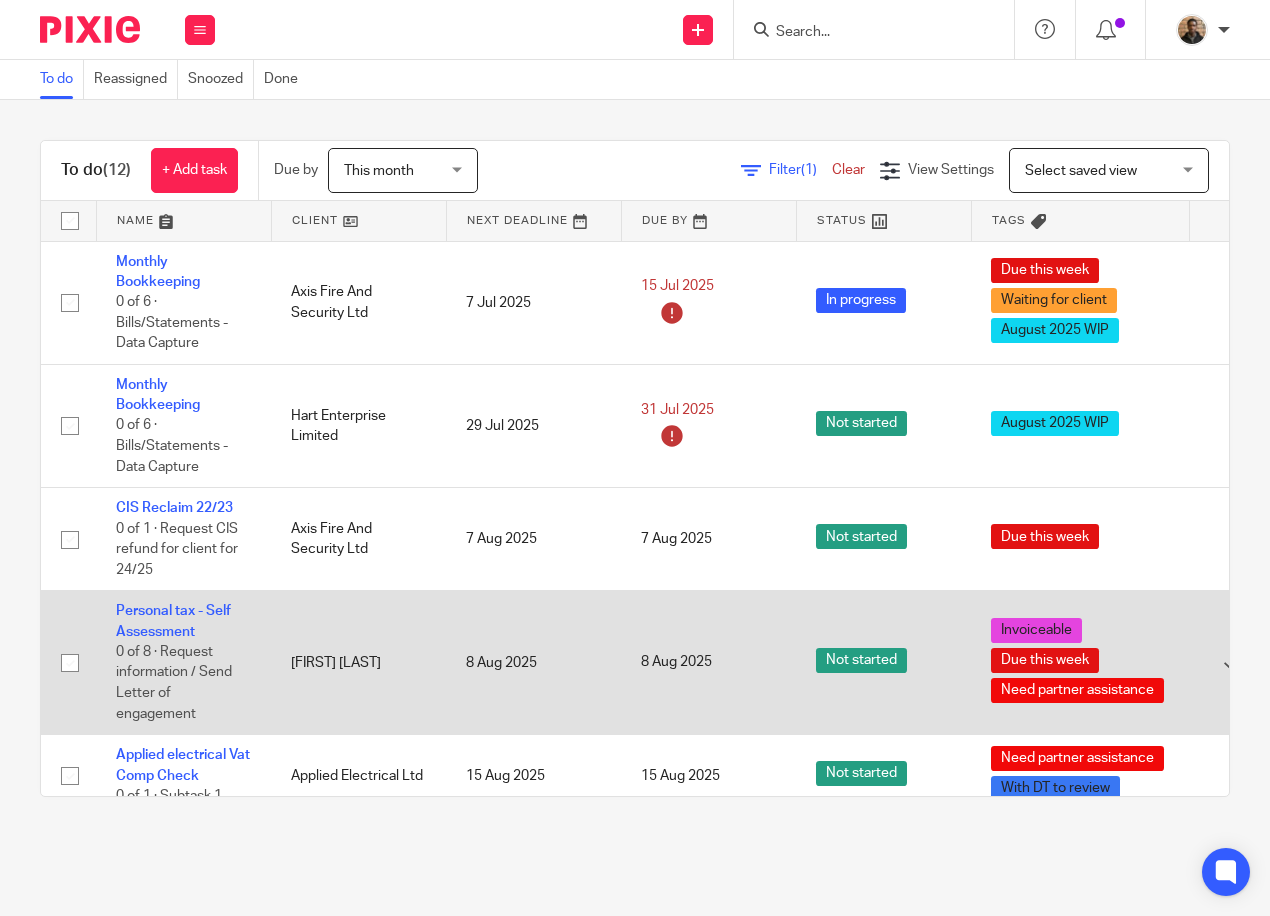 scroll, scrollTop: 0, scrollLeft: 0, axis: both 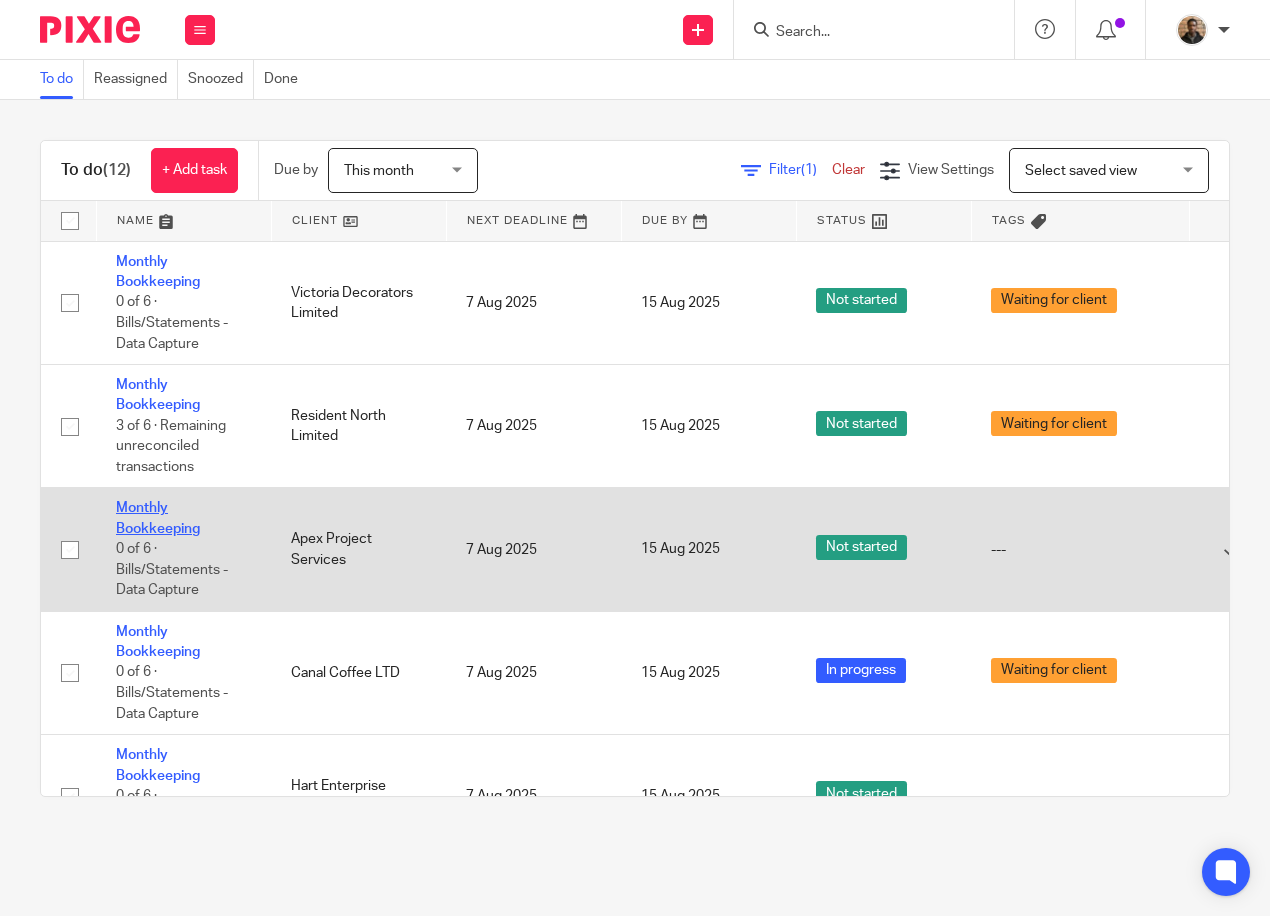 click on "Monthly Bookkeeping" at bounding box center [158, 518] 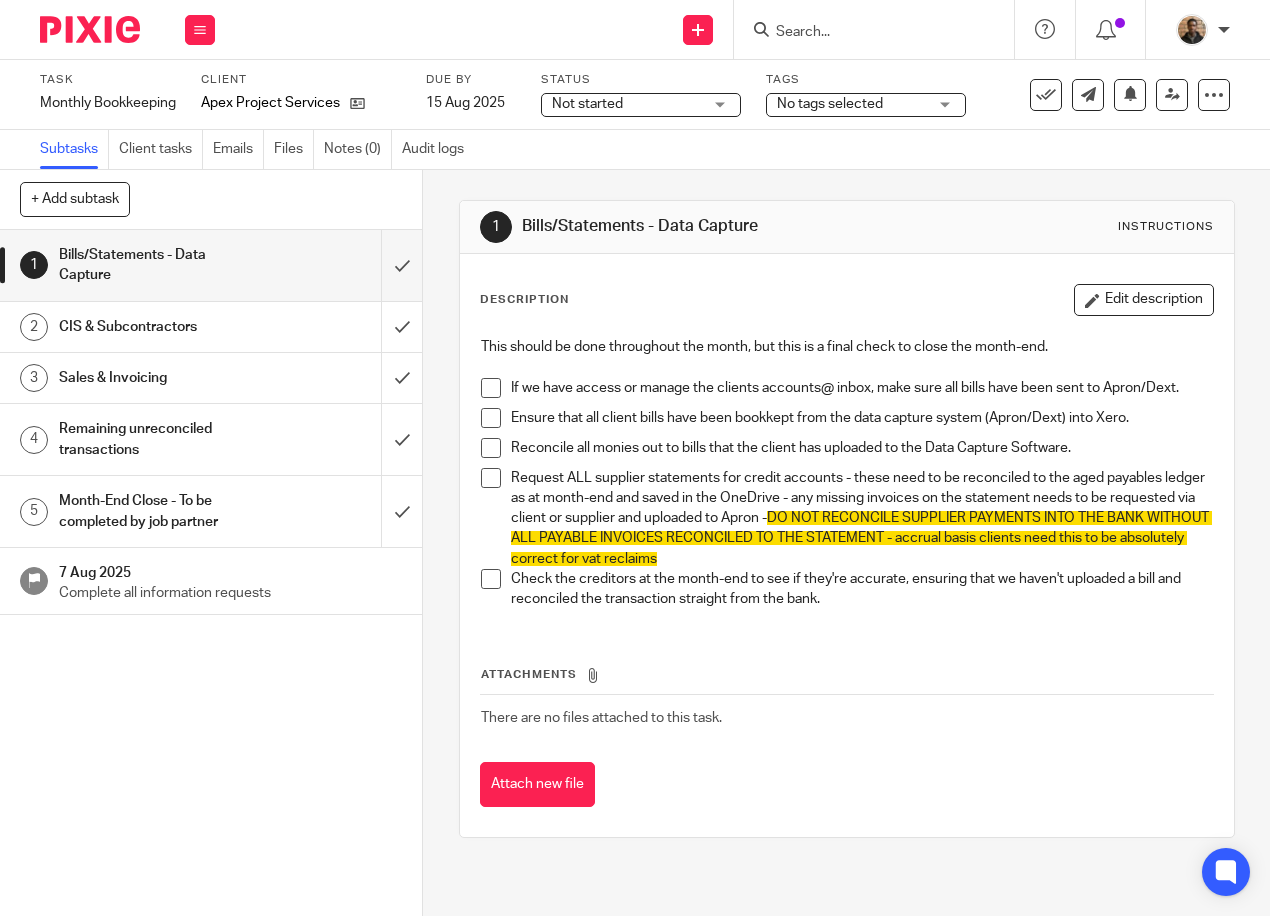 scroll, scrollTop: 0, scrollLeft: 0, axis: both 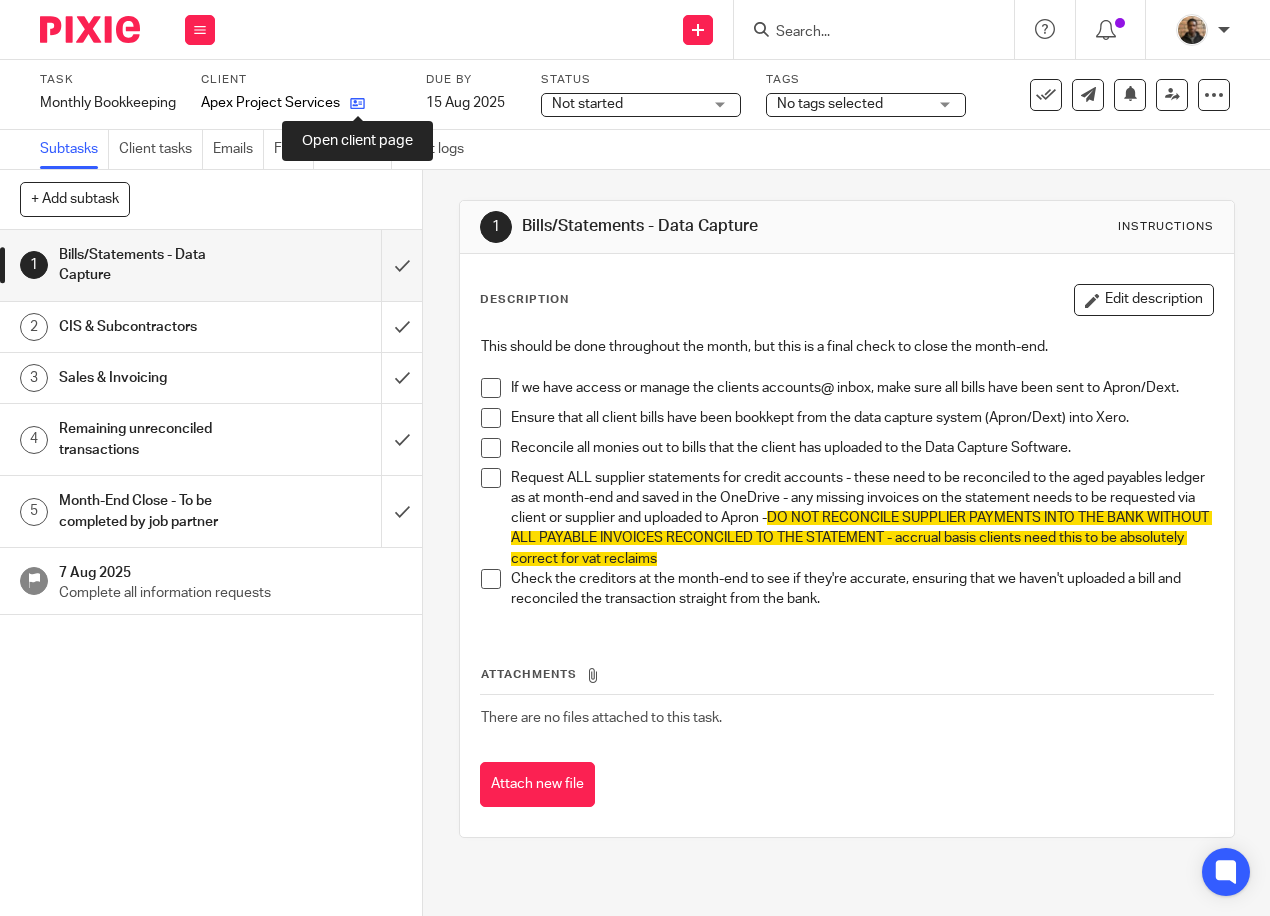 click at bounding box center [357, 103] 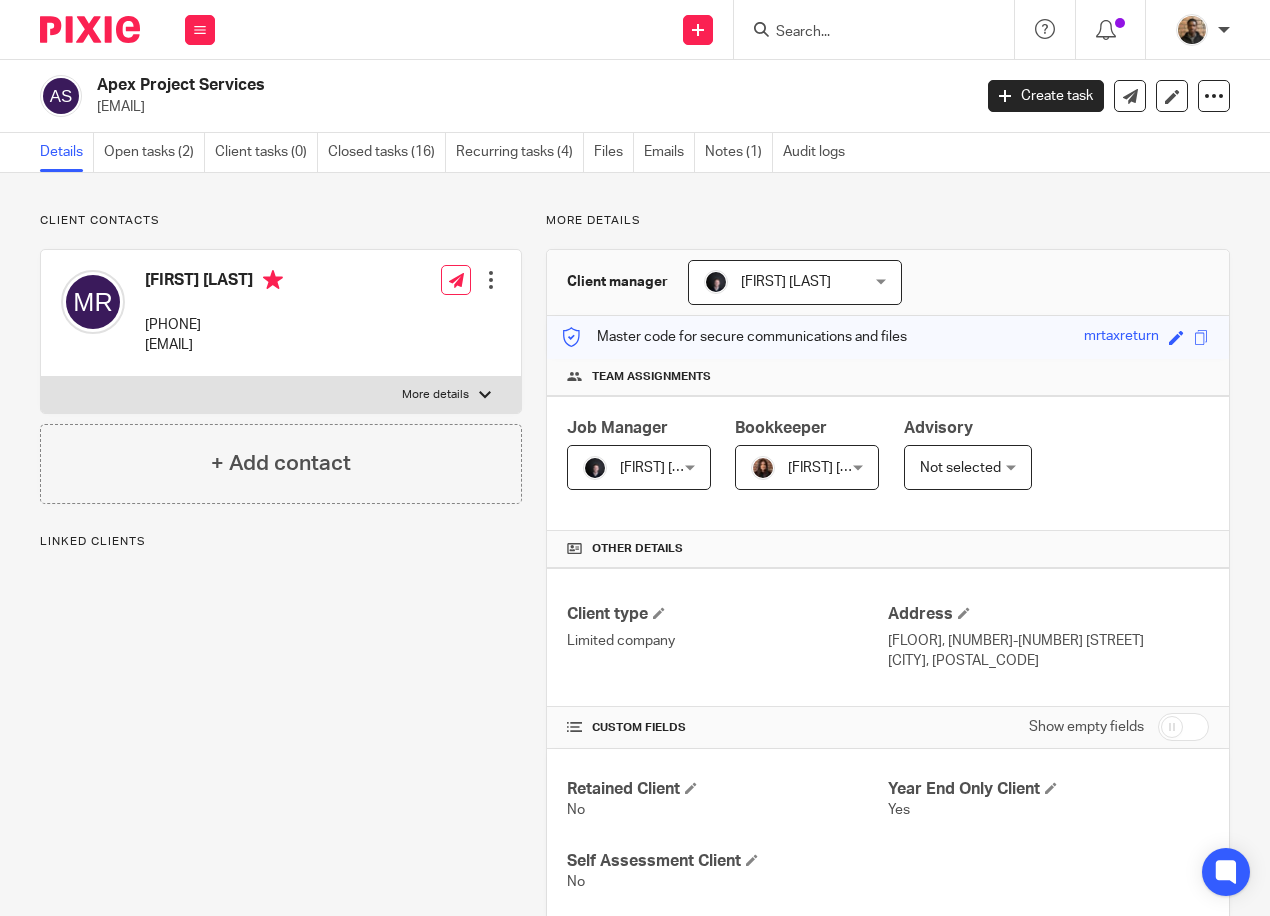 scroll, scrollTop: 0, scrollLeft: 0, axis: both 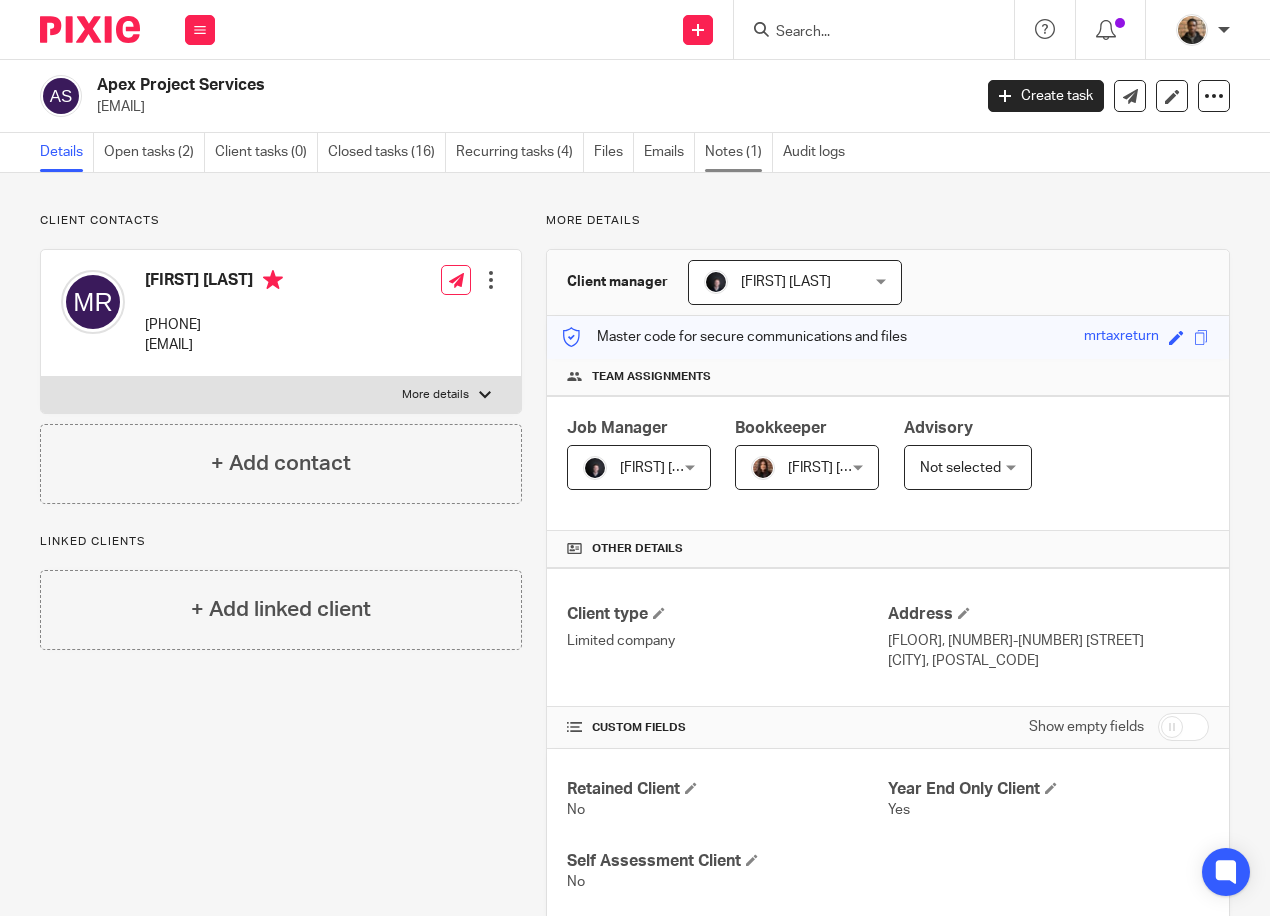 click on "Notes (1)" at bounding box center (739, 152) 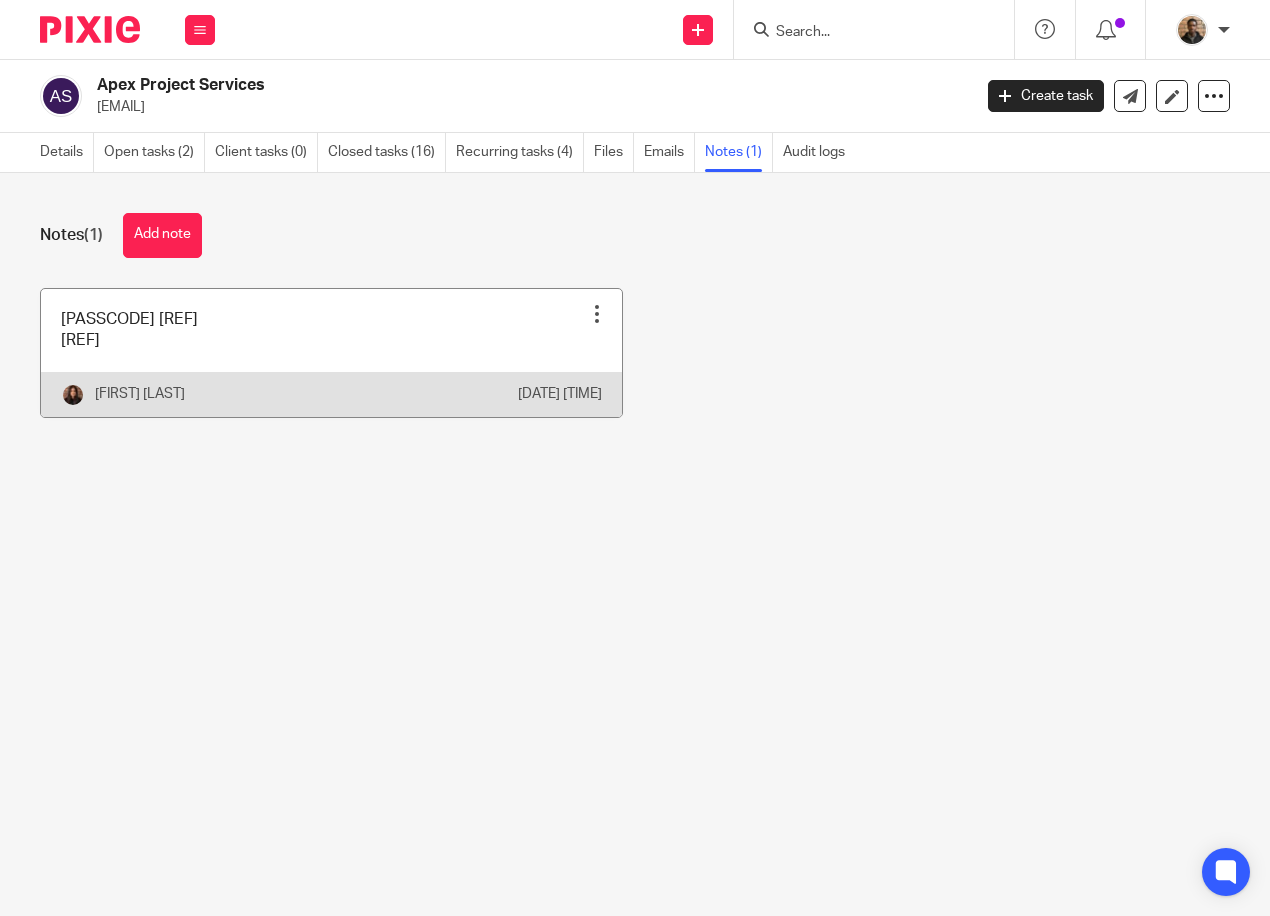 scroll, scrollTop: 0, scrollLeft: 0, axis: both 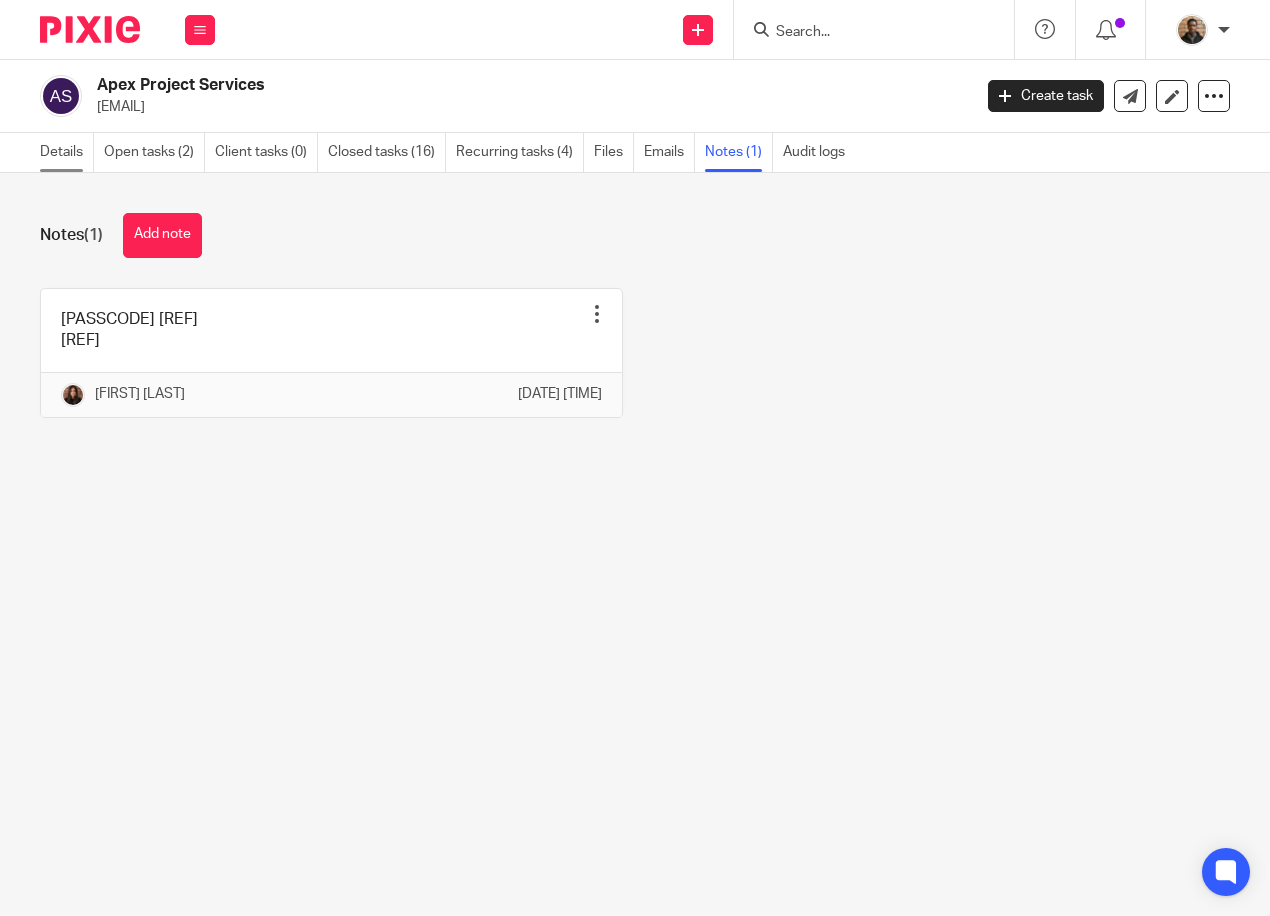 click on "Details" at bounding box center (67, 152) 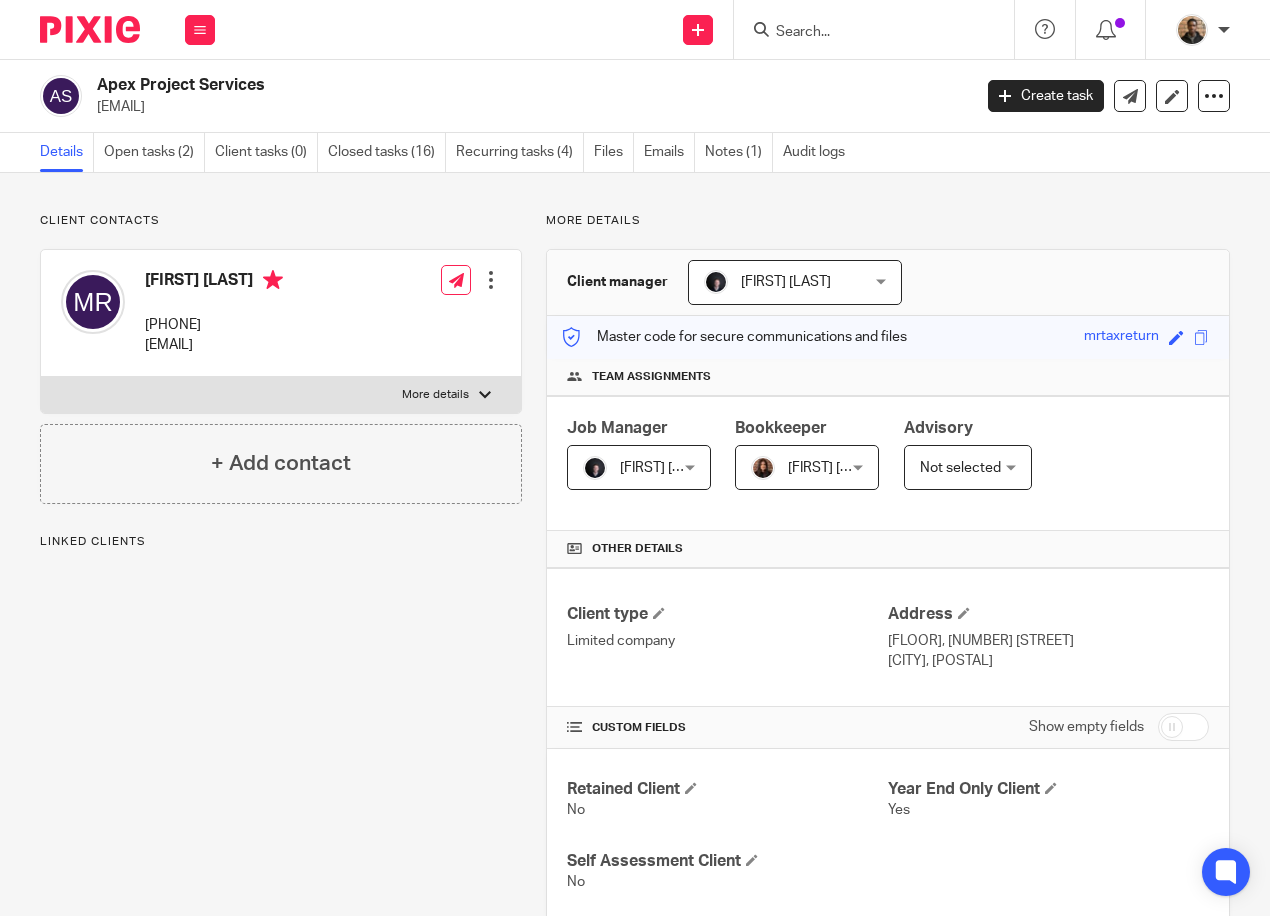 scroll, scrollTop: 0, scrollLeft: 0, axis: both 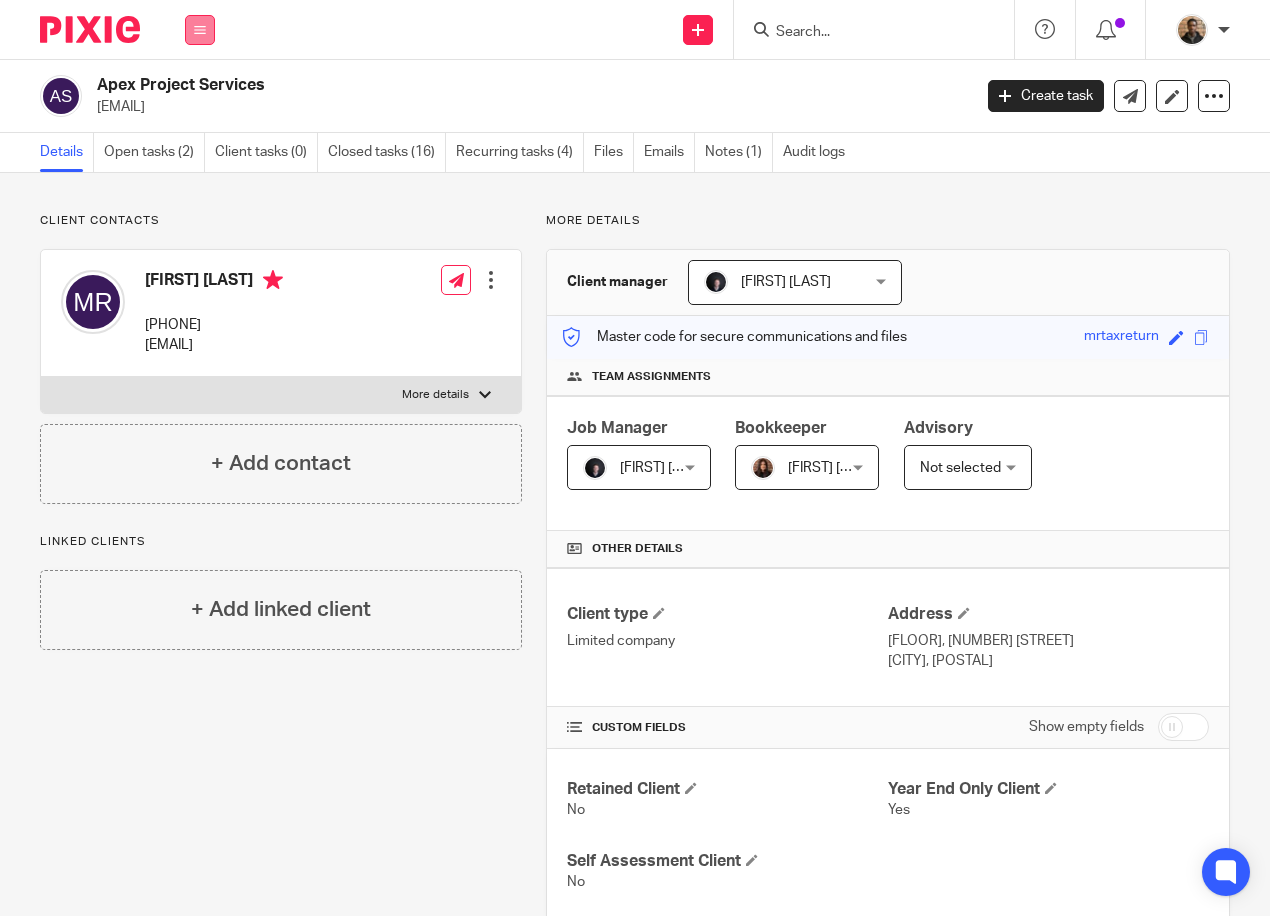 click at bounding box center [200, 30] 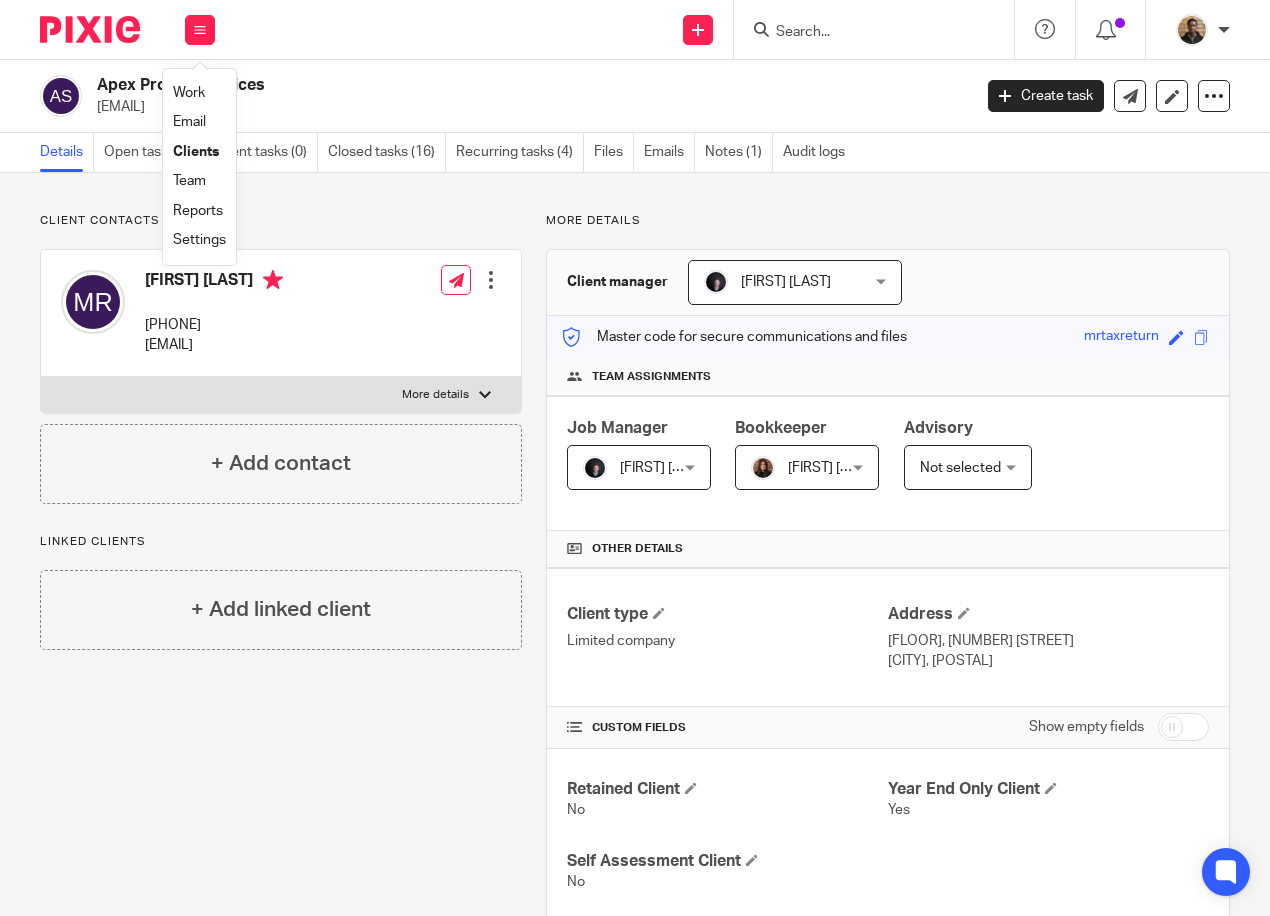 click on "Work" at bounding box center (189, 93) 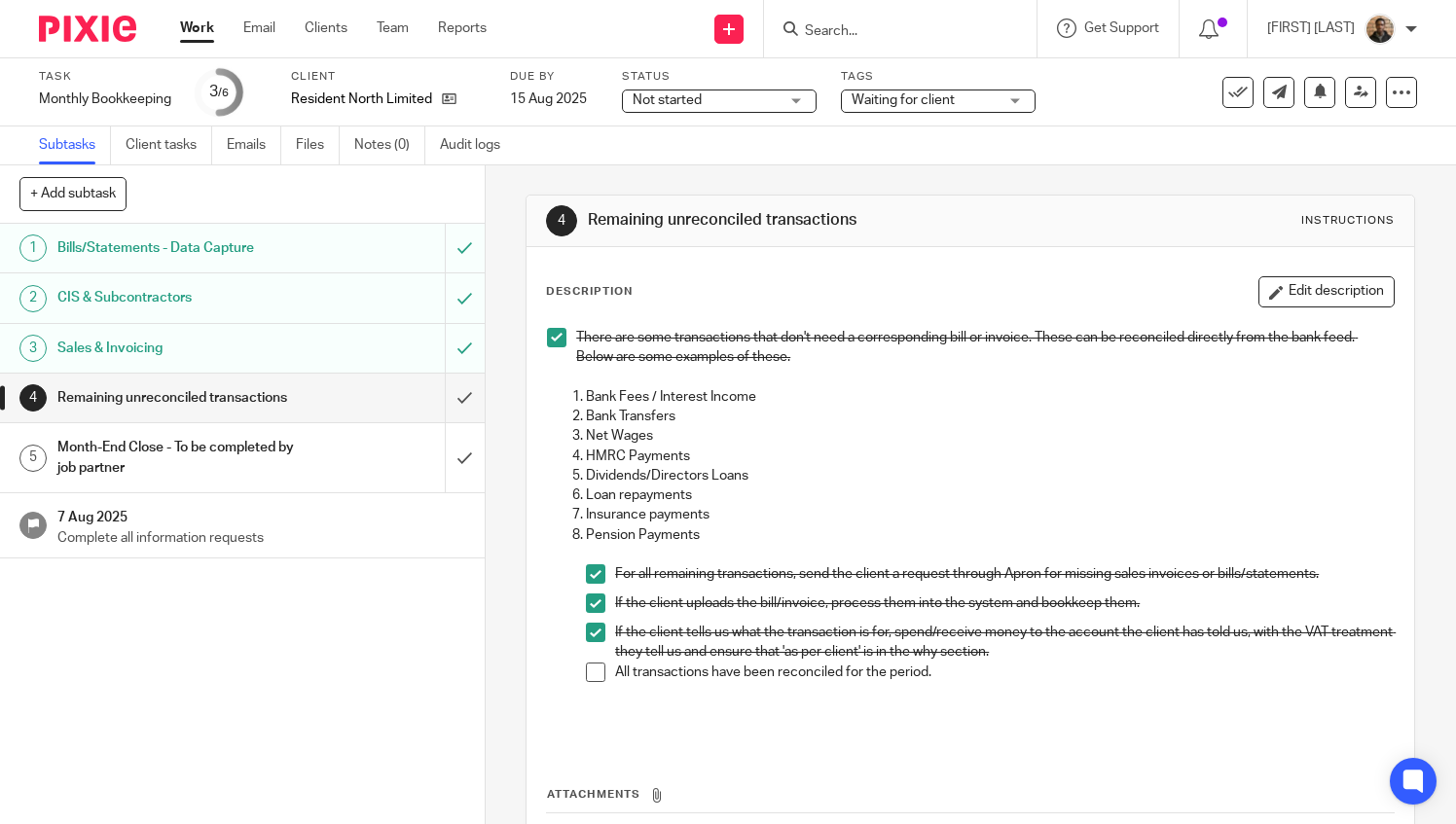 scroll, scrollTop: 0, scrollLeft: 0, axis: both 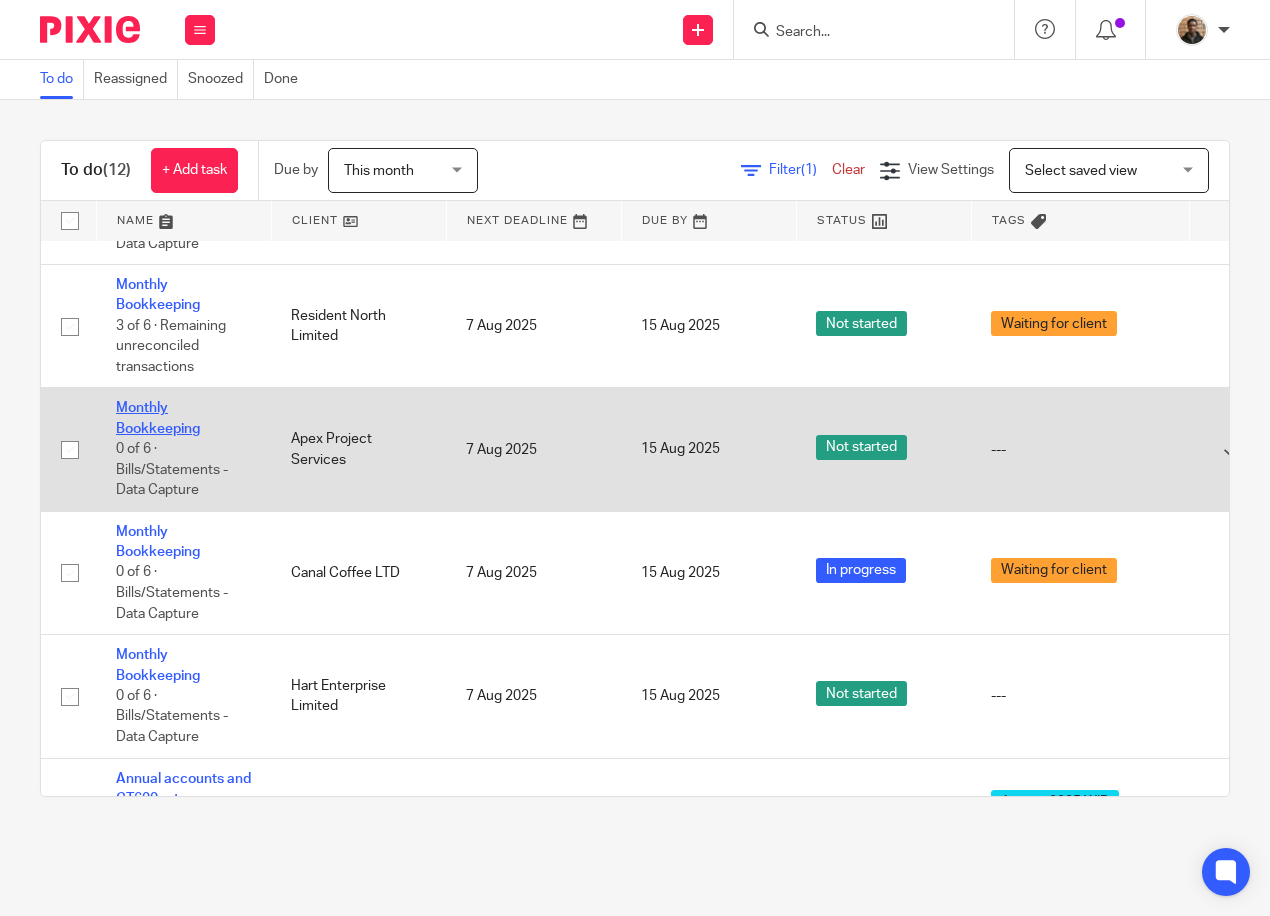 click on "Monthly Bookkeeping" at bounding box center [158, 418] 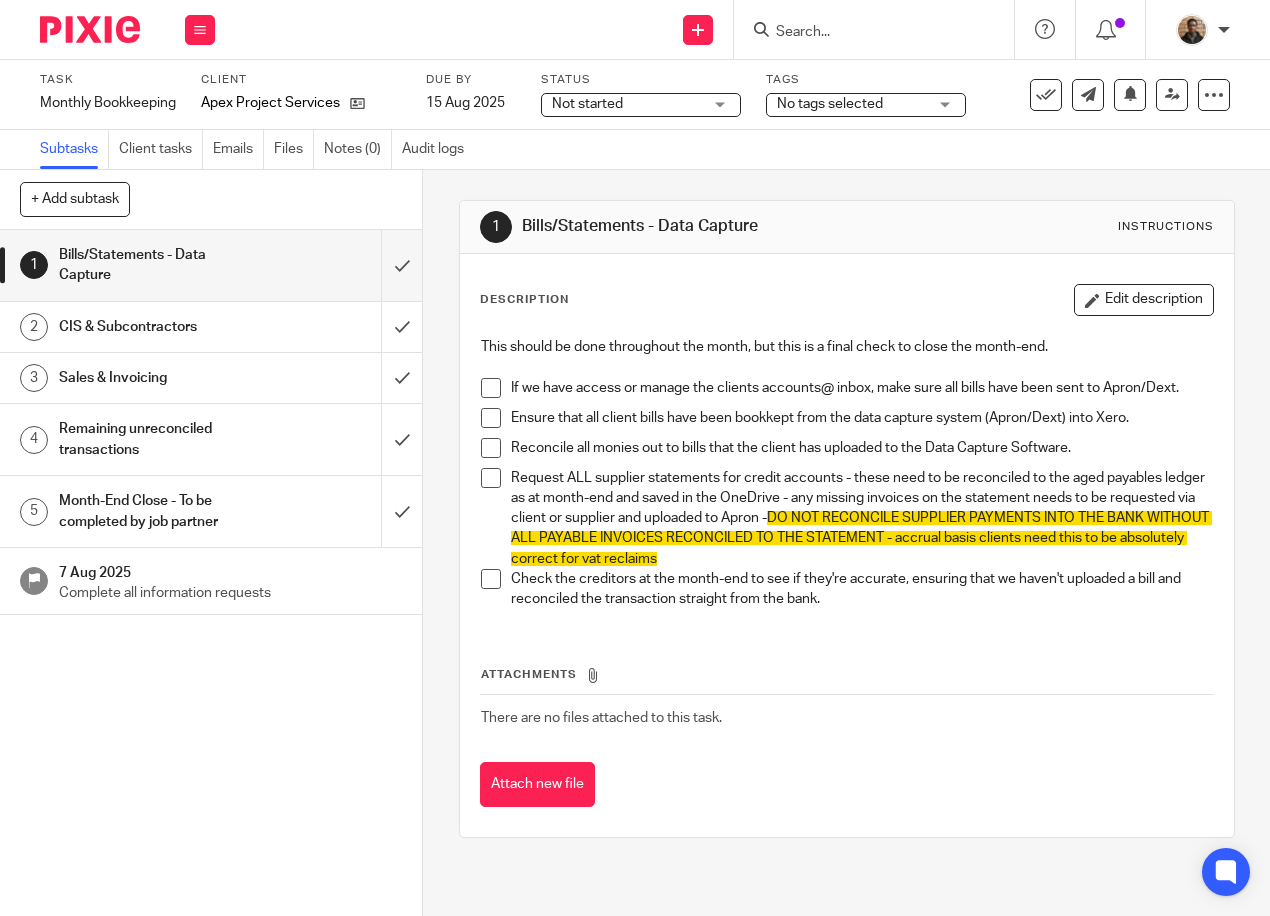 scroll, scrollTop: 0, scrollLeft: 0, axis: both 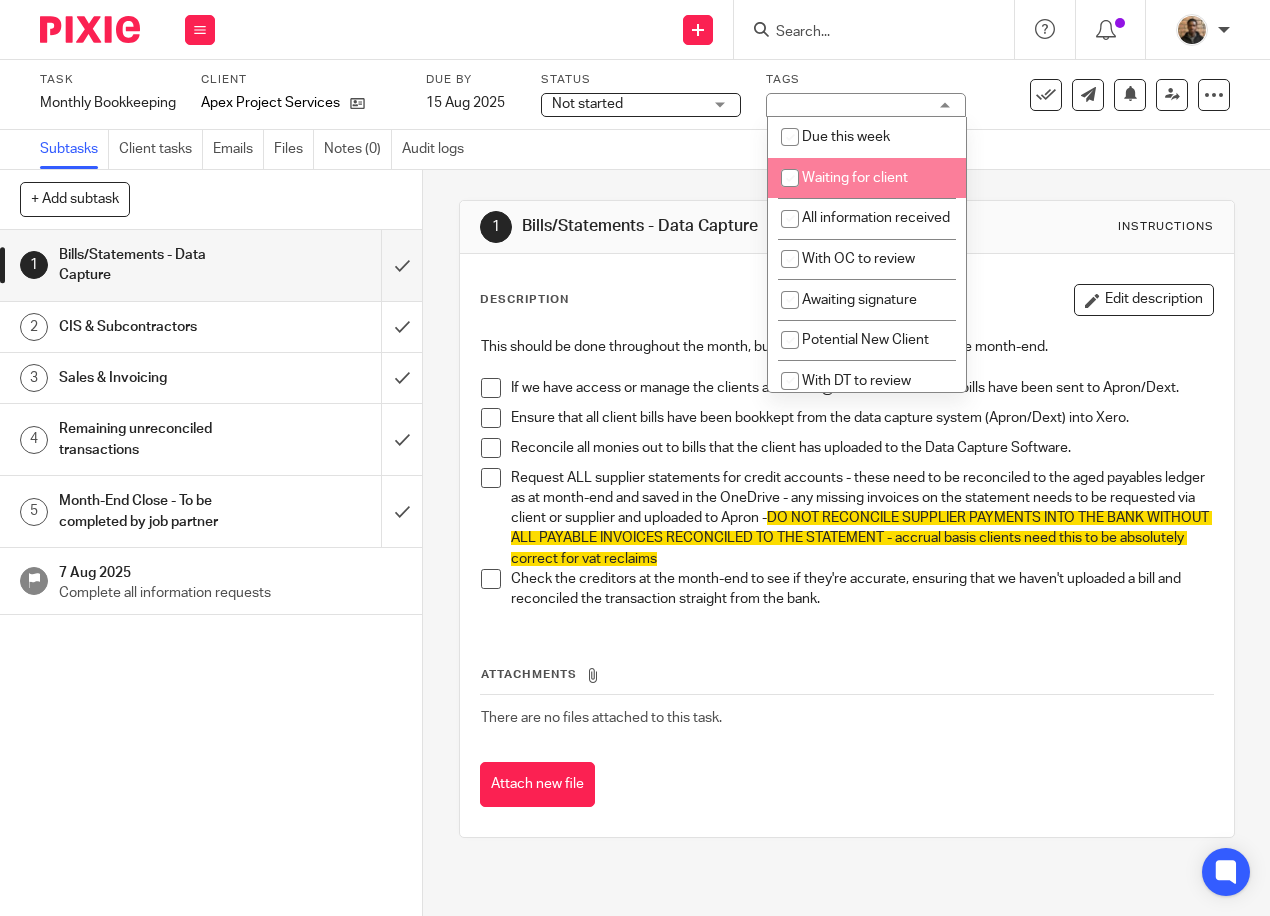 click on "Waiting for client" at bounding box center (855, 178) 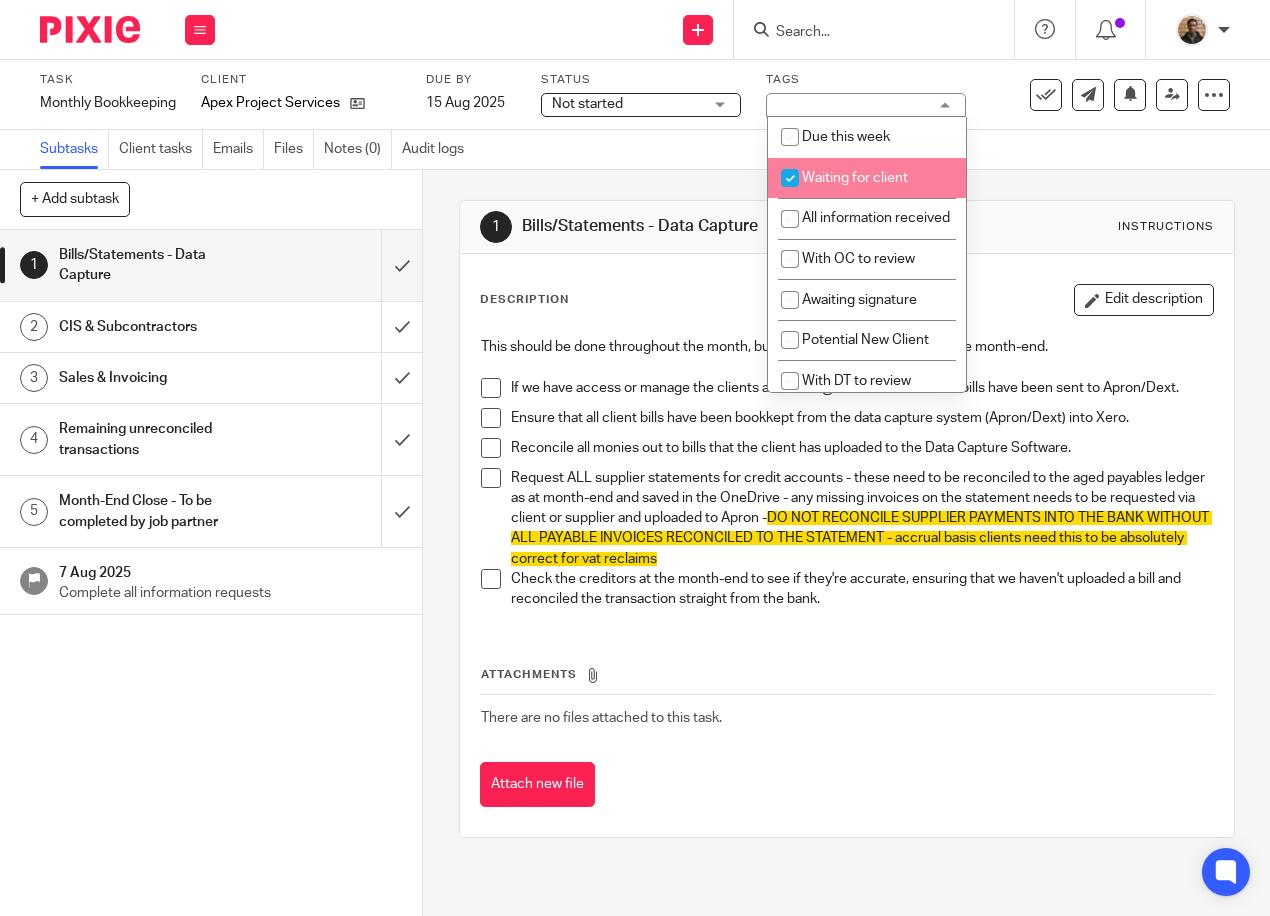 checkbox on "true" 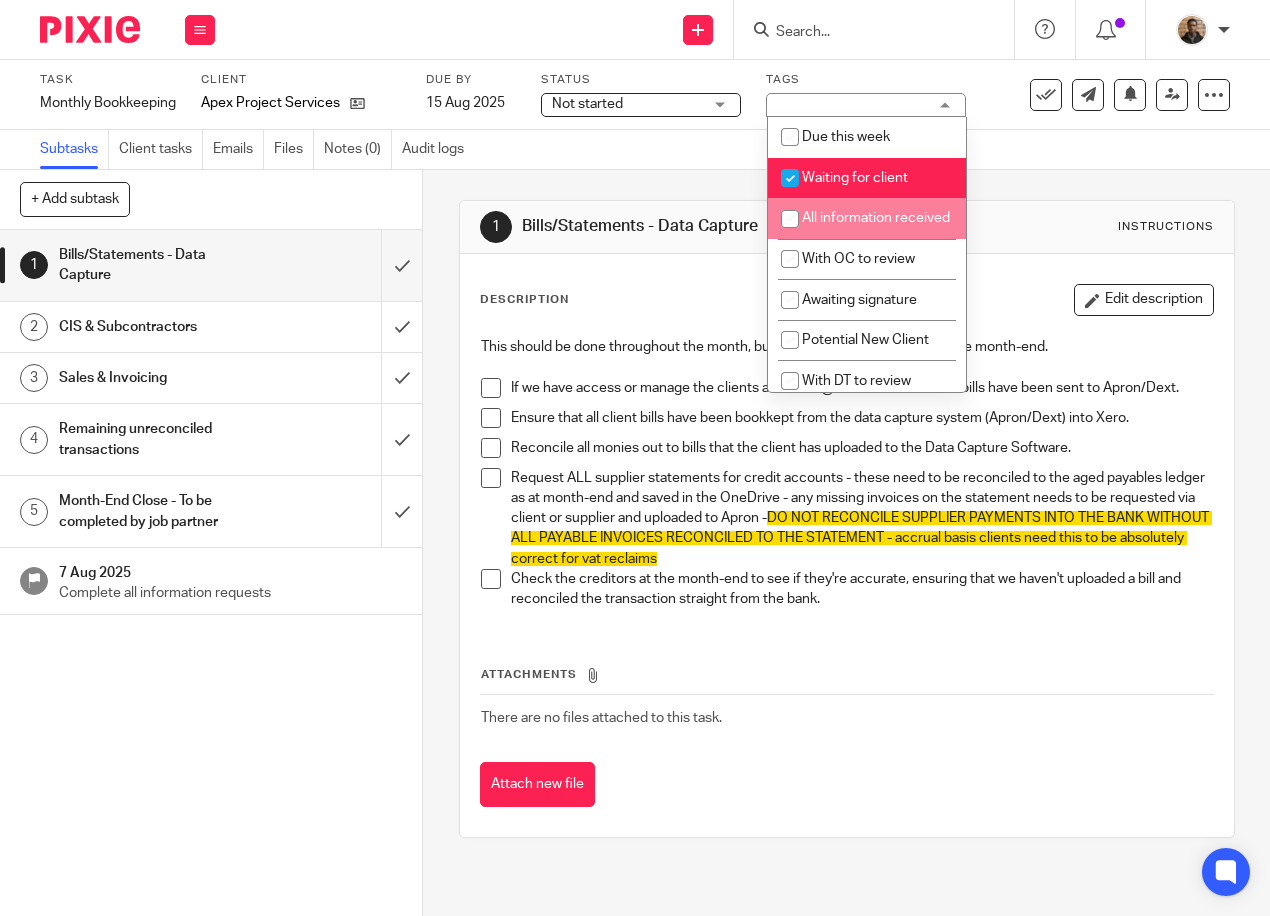 click on "1
Bills/Statements - Data Capture
Instructions
Description
Edit description
This should be done throughout the month, but this is a final check to close the month-end.   If we have access or manage the clients accounts@ inbox, make sure all bills have been sent to Apron/Dext.   Ensure that all client bills have been bookkept from the data capture system (Apron/Dext) into Xero.   Reconcile all monies out to bills that the client has uploaded to the Data Capture Software.   Request ALL supplier statements for credit accounts - these need to be reconciled to the aged payables ledger as at month-end and saved in the OneDrive - any missing invoices on the statement needs to be requested via client or supplier and uploaded to Apron -              Attachments     There are no files attached to this task.   Attach new file" at bounding box center [847, 519] 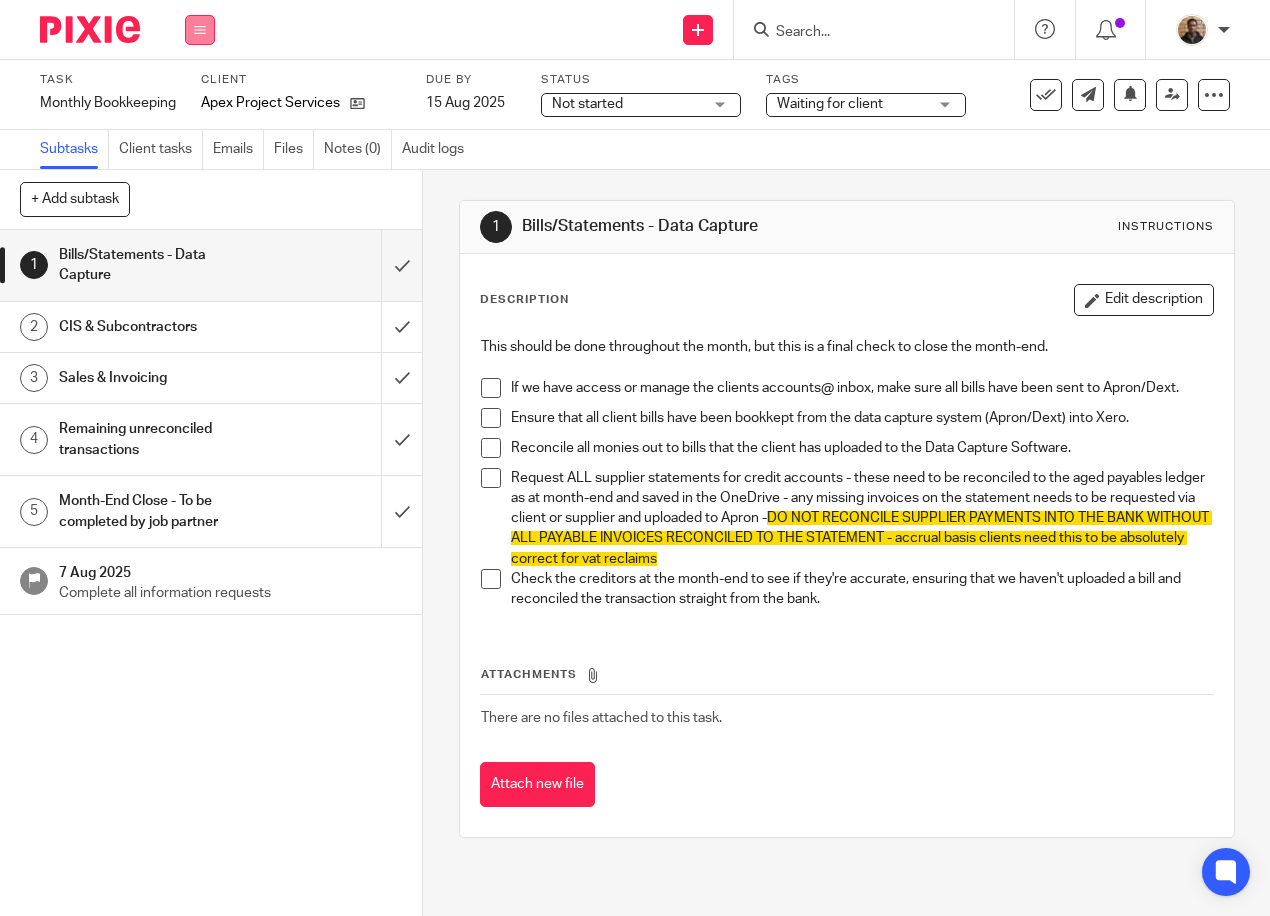 click at bounding box center [200, 30] 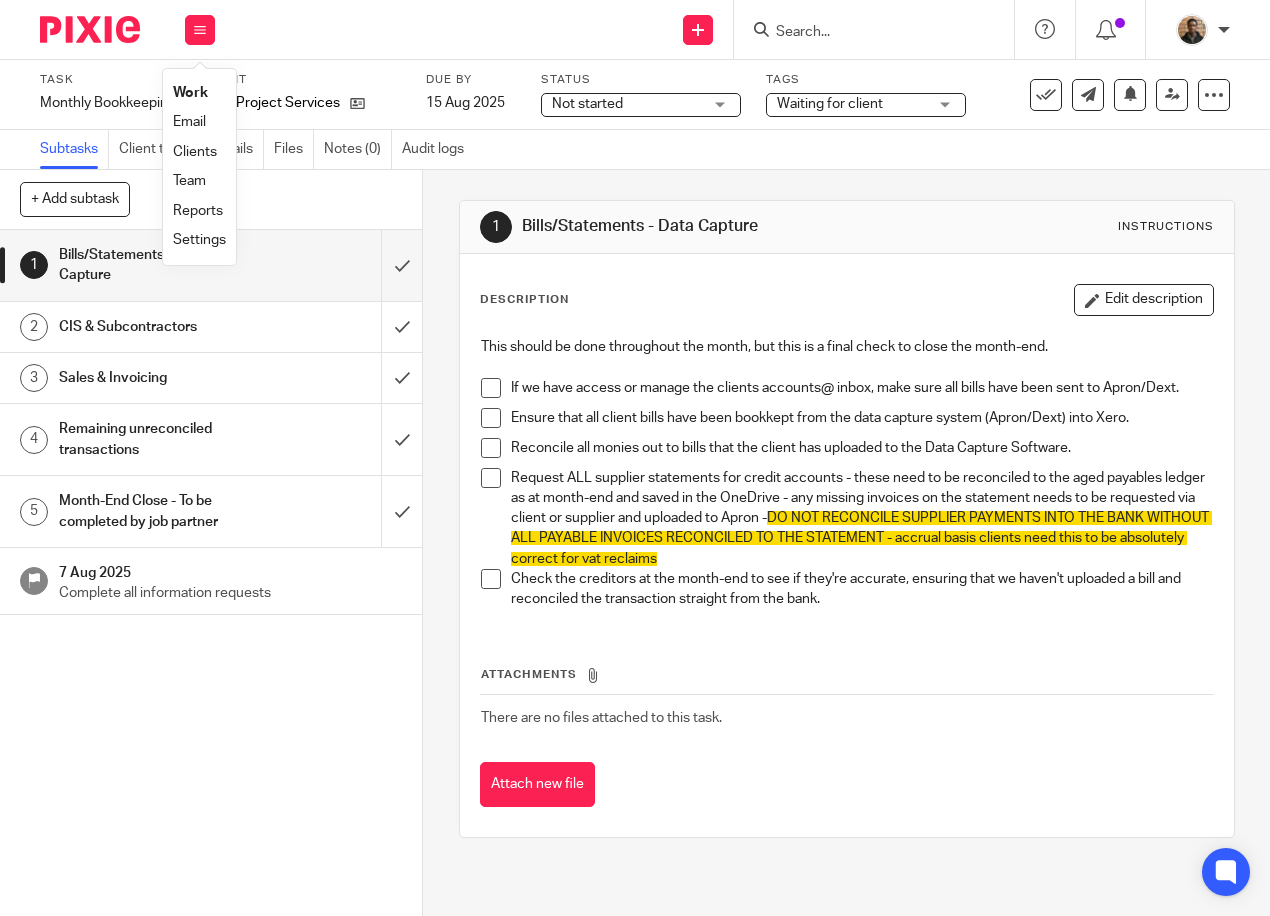 drag, startPoint x: 204, startPoint y: 93, endPoint x: 204, endPoint y: 80, distance: 13 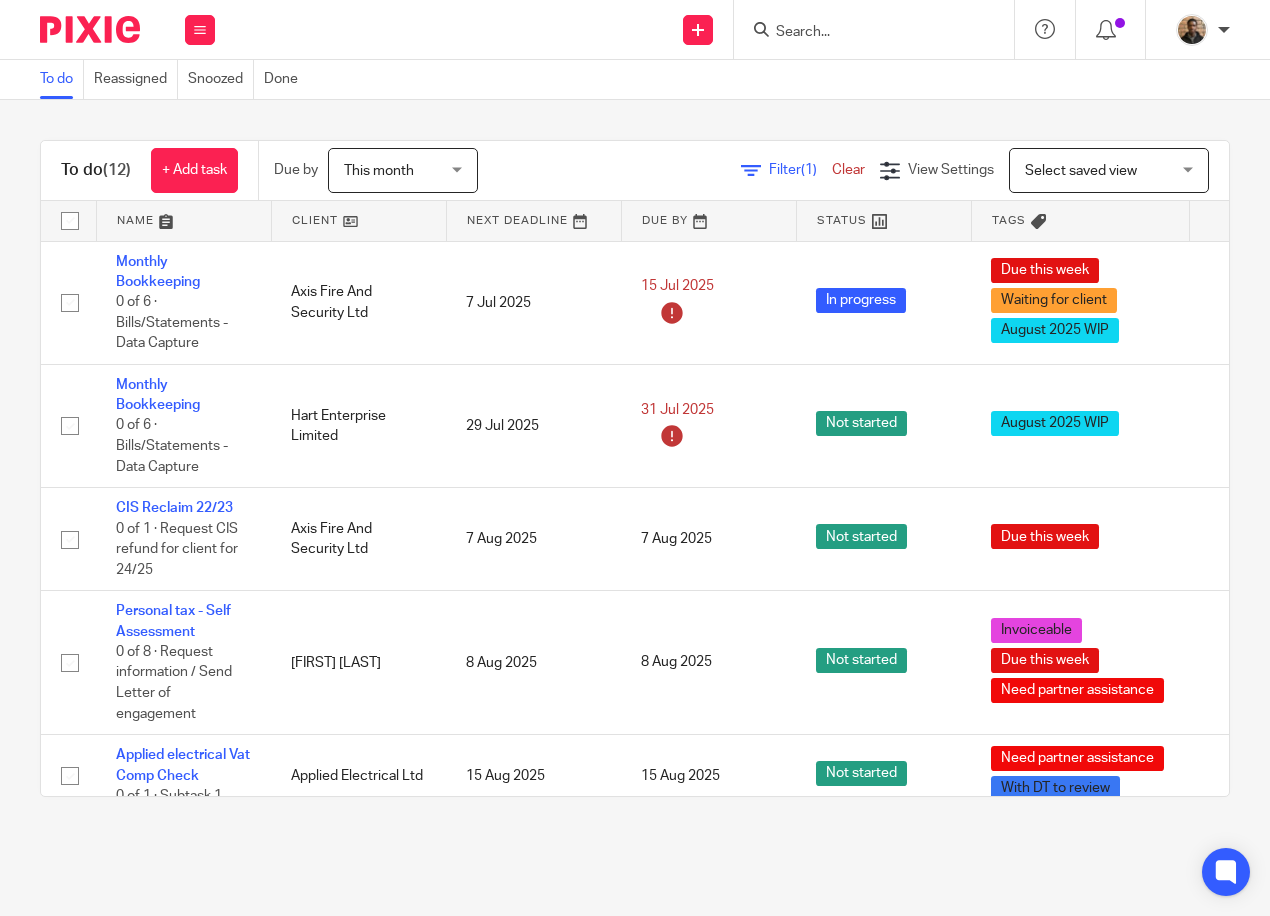 scroll, scrollTop: 0, scrollLeft: 0, axis: both 